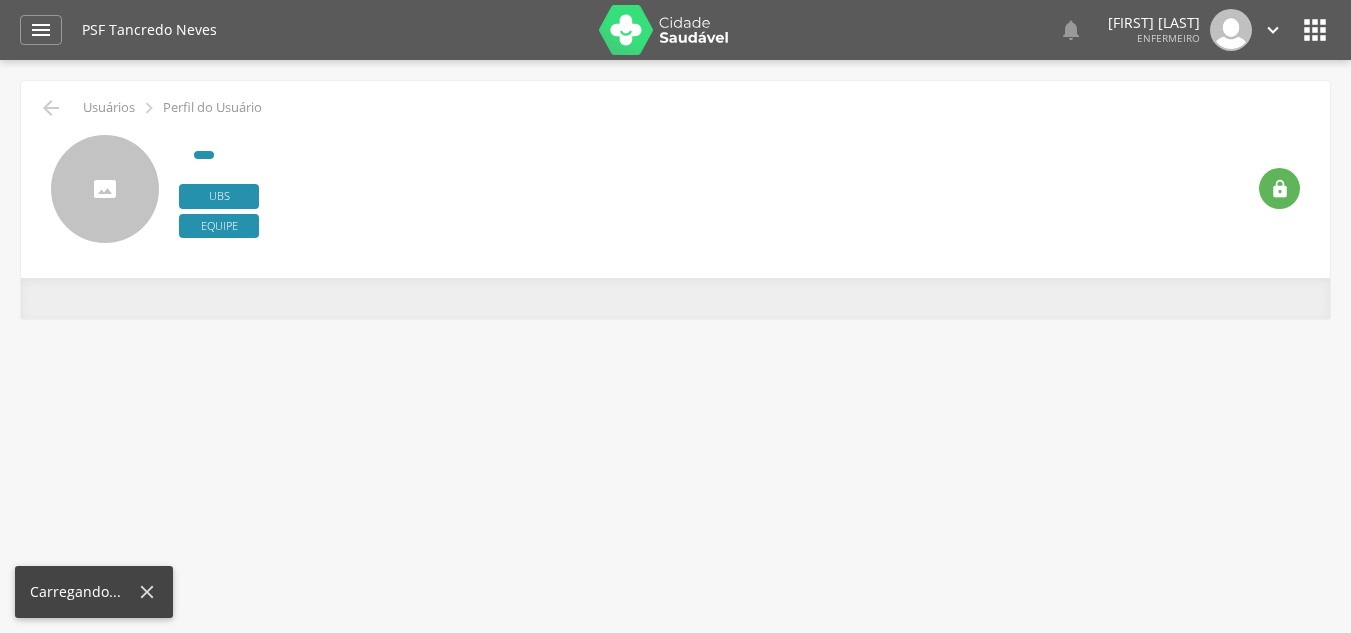 scroll, scrollTop: 0, scrollLeft: 0, axis: both 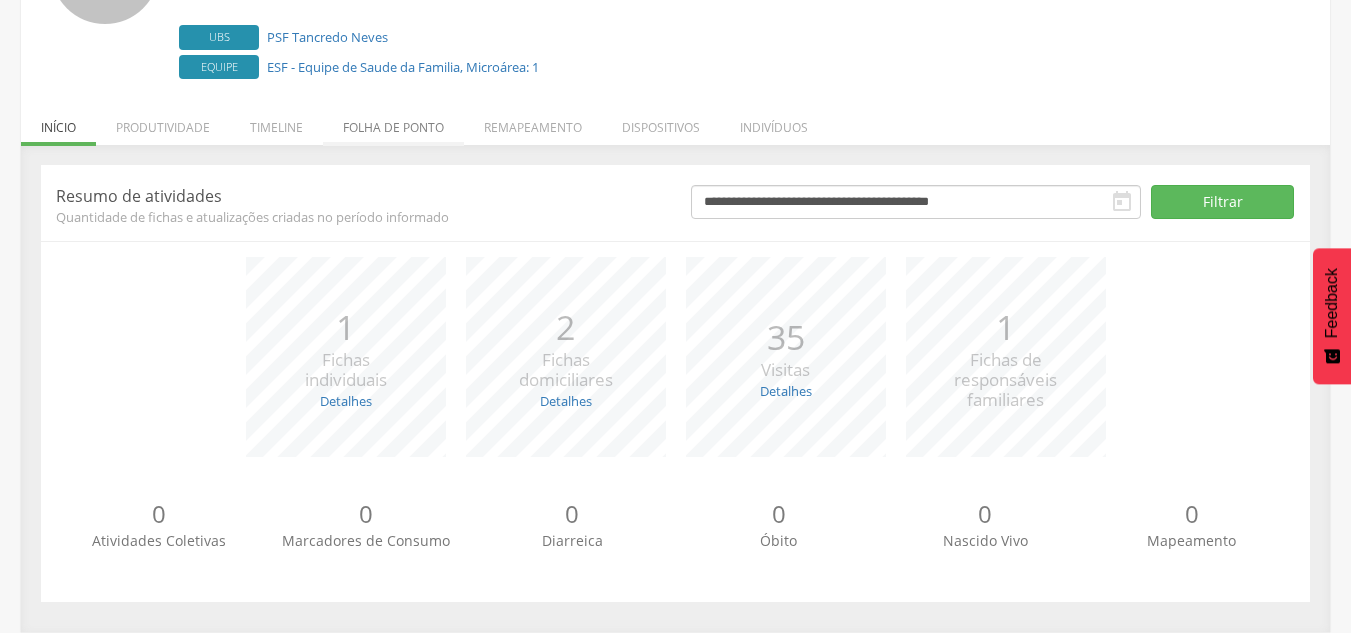 click on "Folha de ponto" at bounding box center [393, 122] 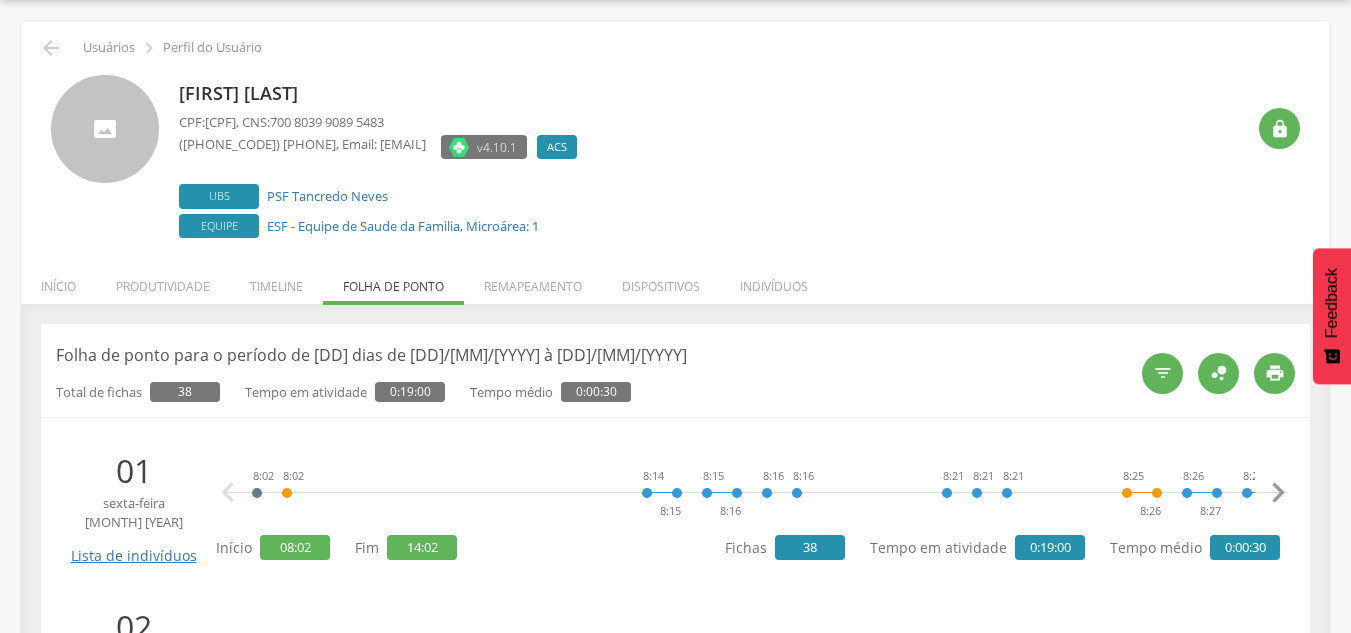 scroll, scrollTop: 219, scrollLeft: 0, axis: vertical 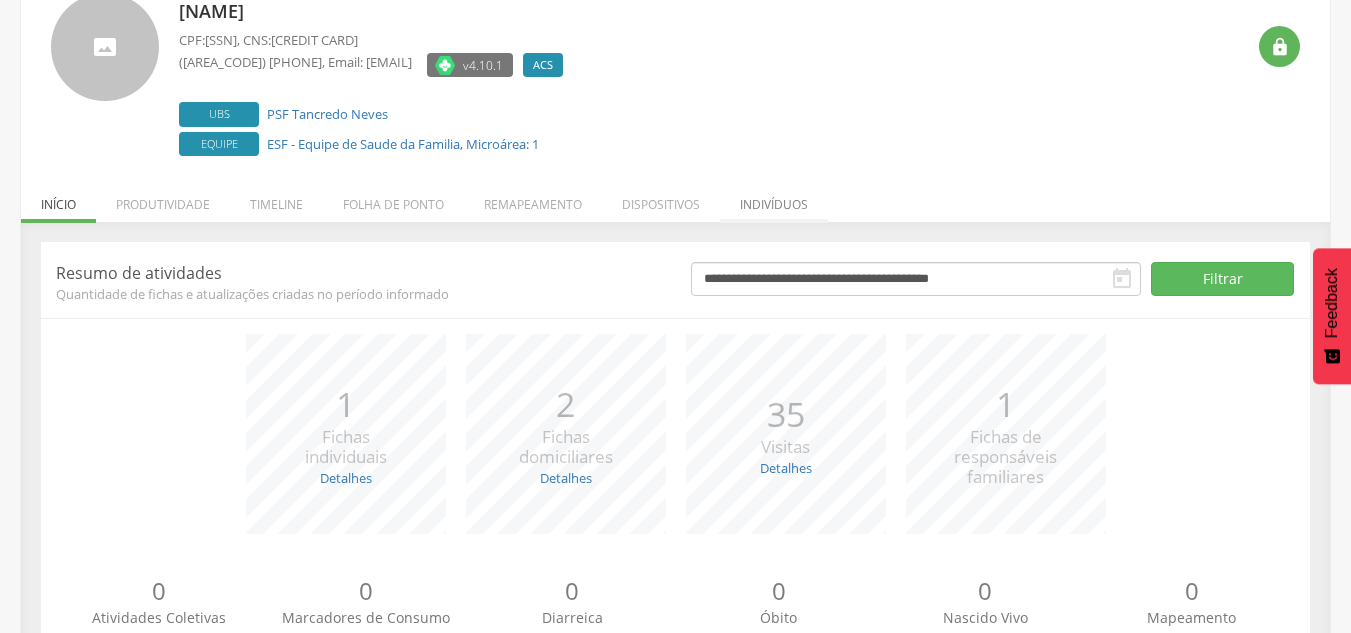 click on "Indivíduos" at bounding box center (774, 199) 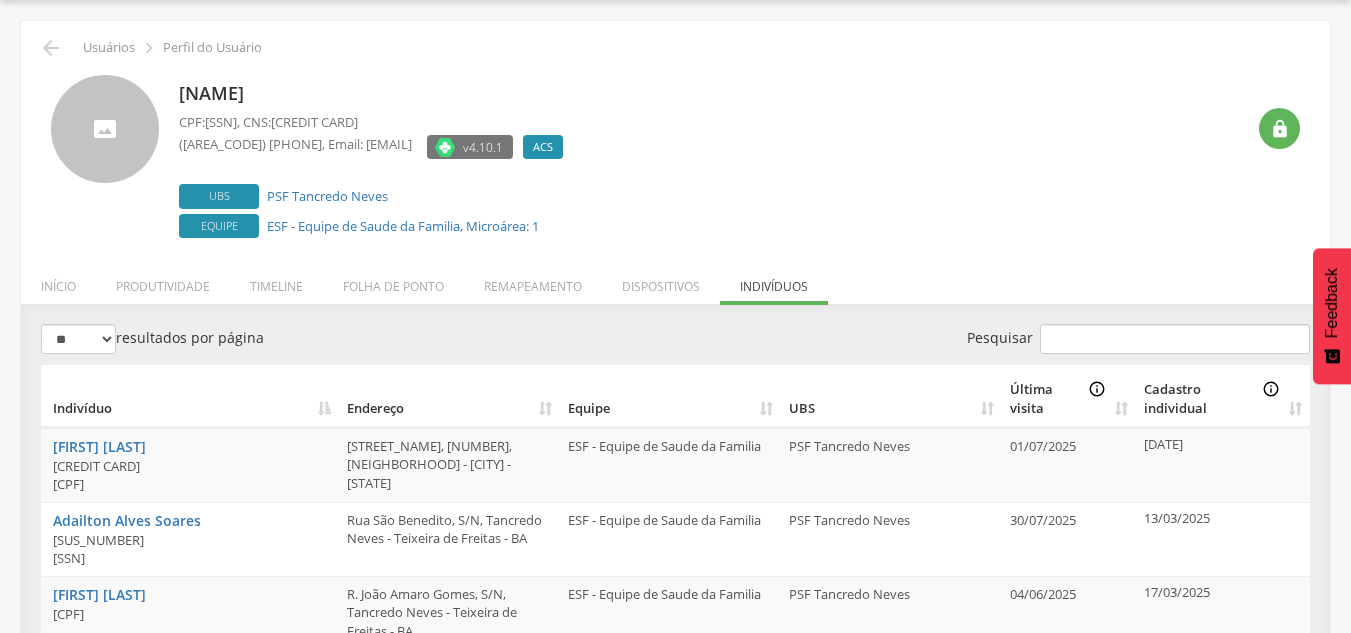 scroll, scrollTop: 142, scrollLeft: 0, axis: vertical 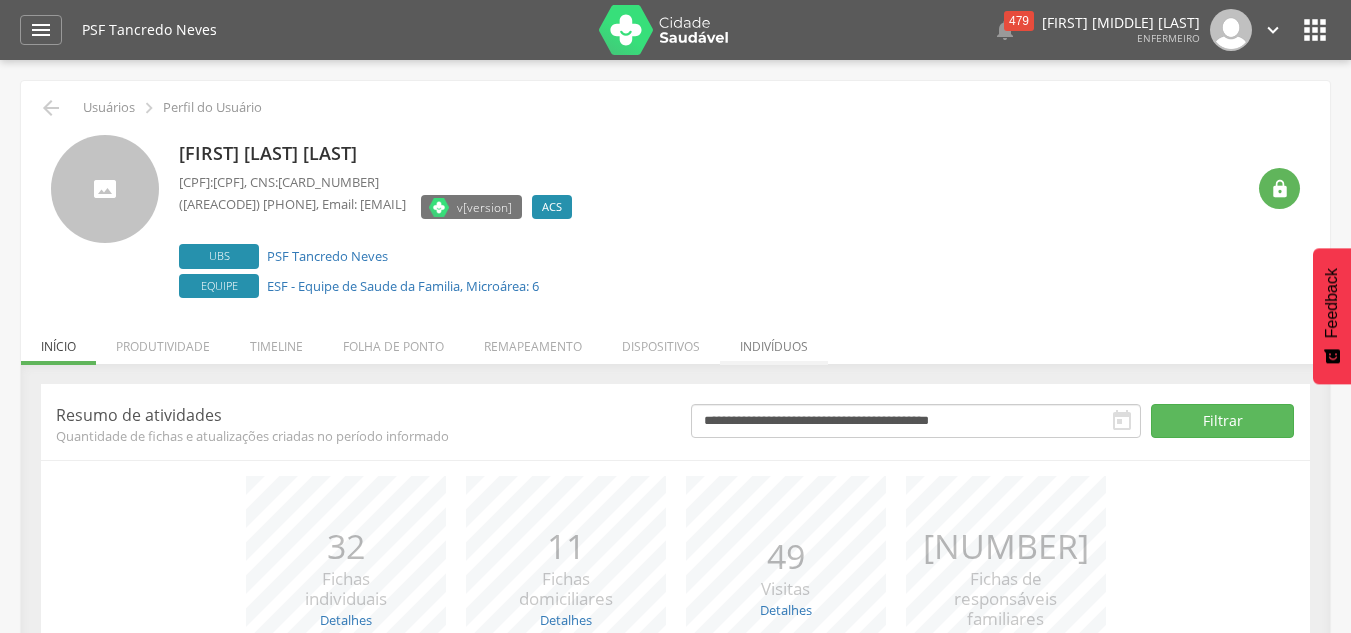 click on "Indivíduos" at bounding box center [774, 341] 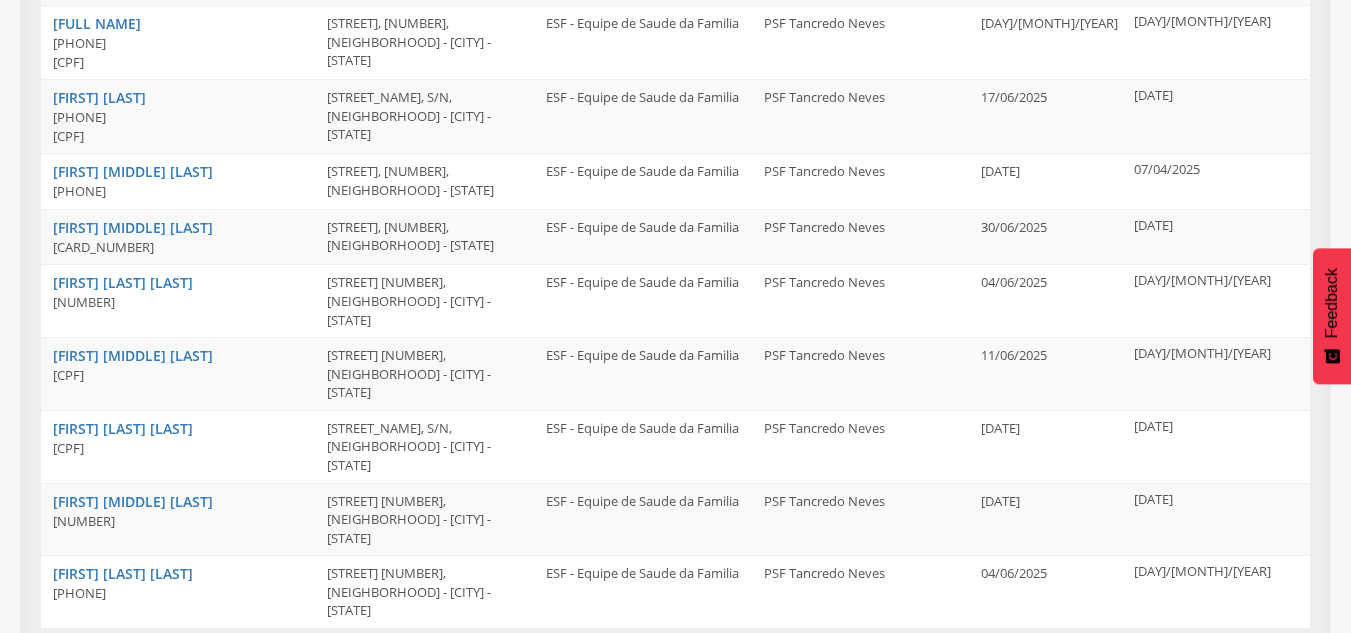 scroll, scrollTop: 540, scrollLeft: 0, axis: vertical 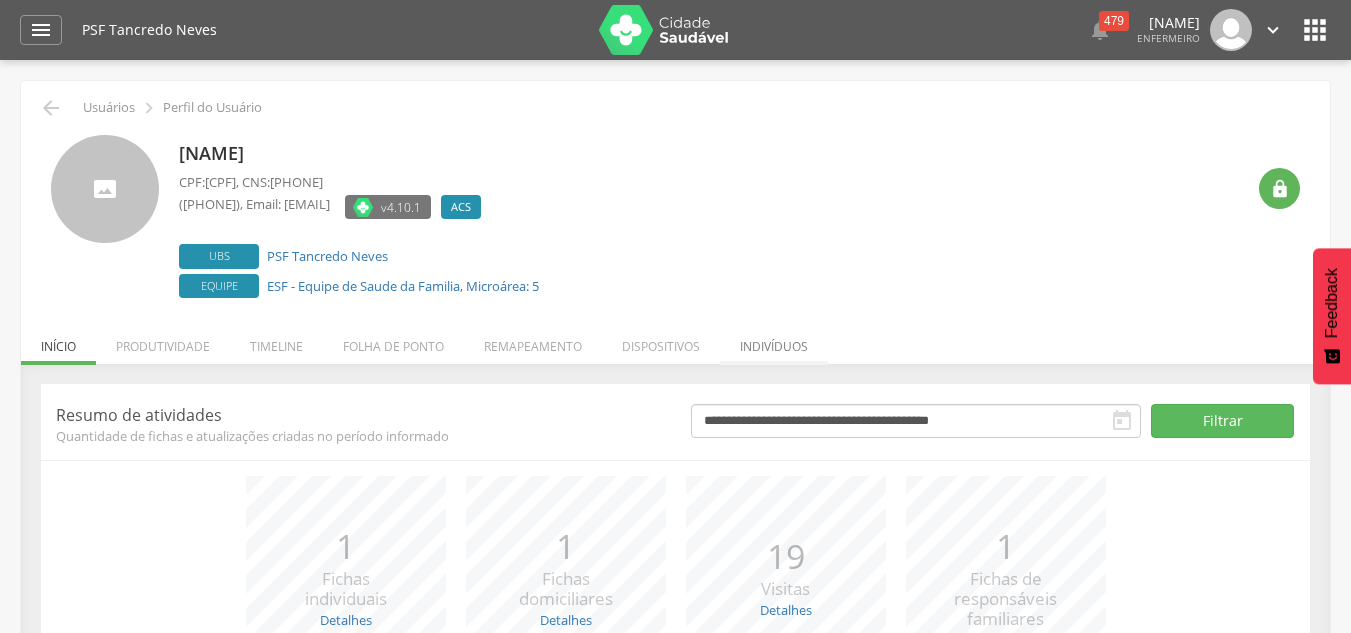 click on "Indivíduos" at bounding box center (774, 341) 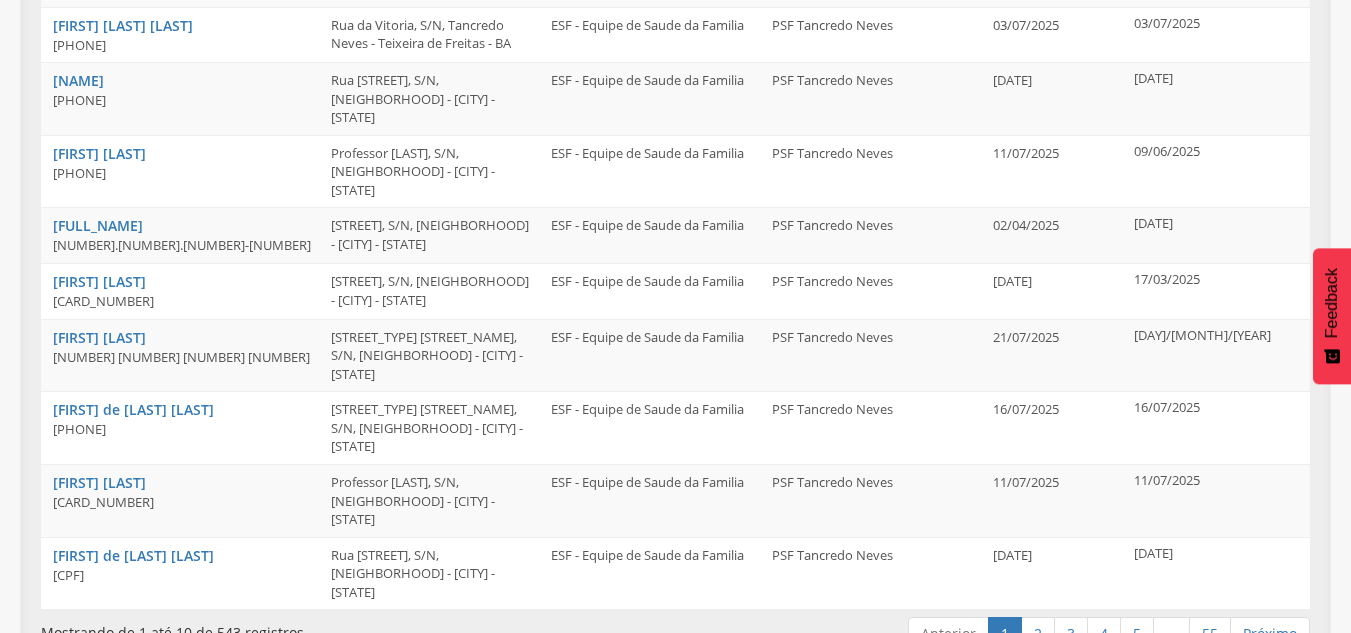scroll, scrollTop: 530, scrollLeft: 0, axis: vertical 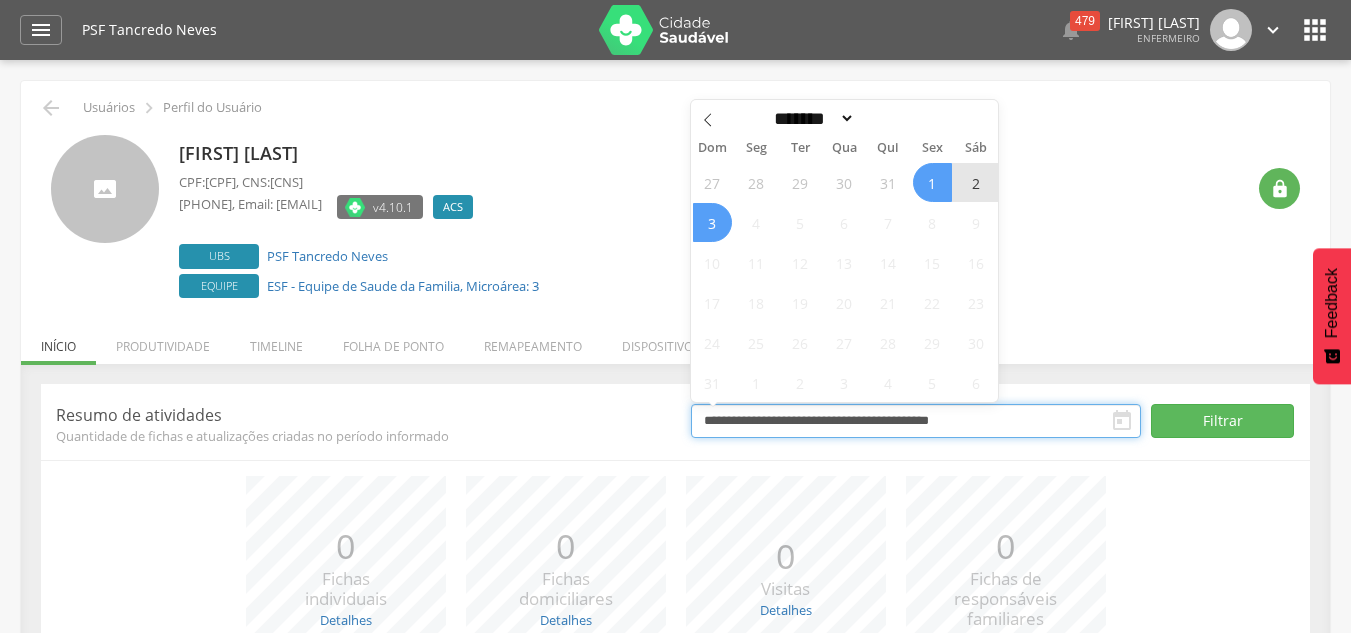drag, startPoint x: 932, startPoint y: 424, endPoint x: 1123, endPoint y: 227, distance: 274.39023 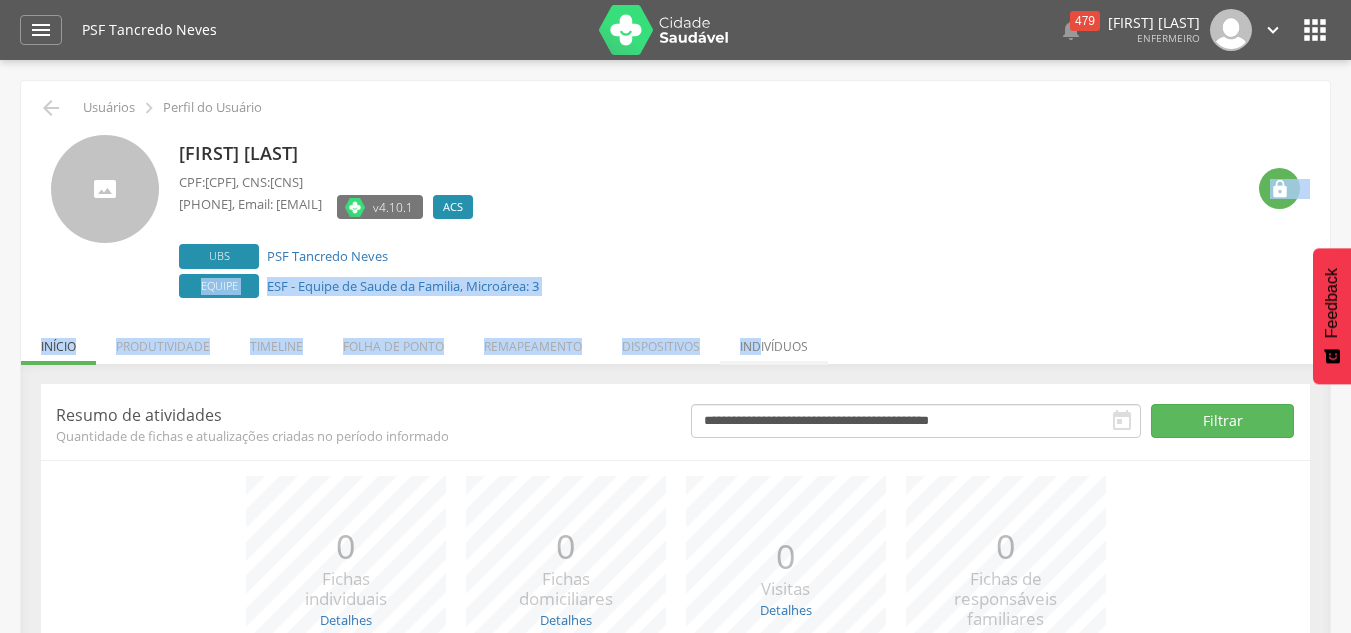 drag, startPoint x: 1123, startPoint y: 227, endPoint x: 761, endPoint y: 351, distance: 382.64865 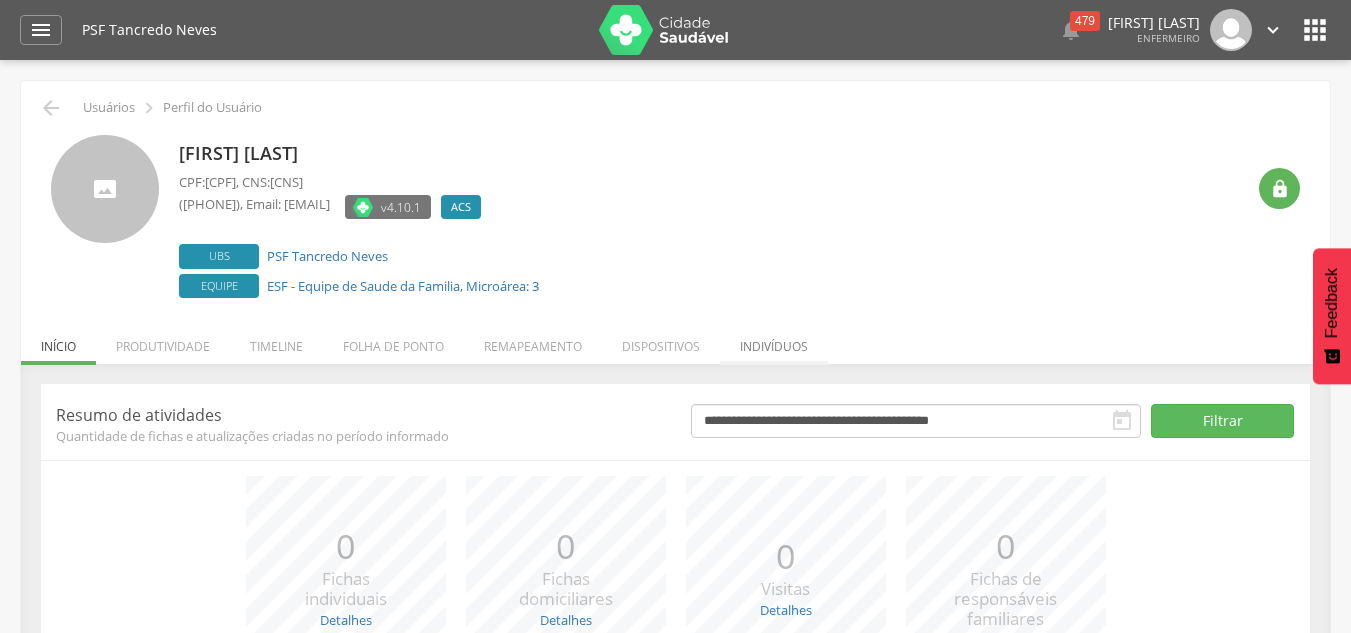 click on "Indivíduos" at bounding box center [774, 341] 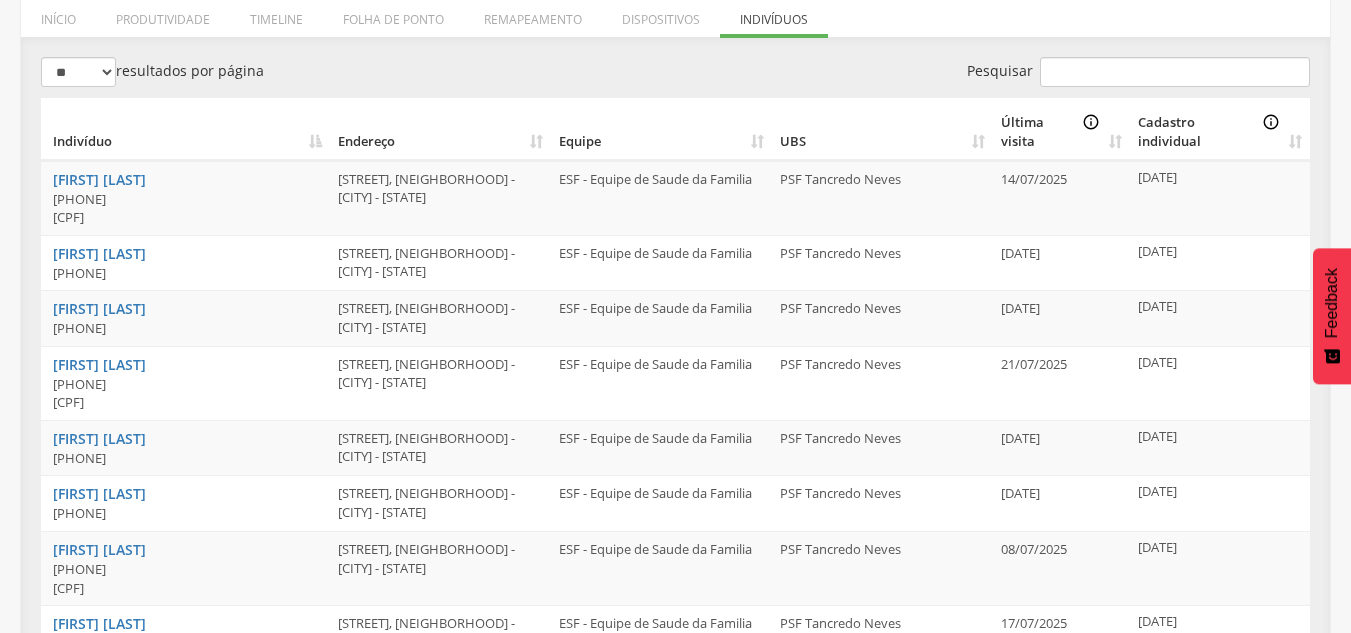 scroll, scrollTop: 447, scrollLeft: 0, axis: vertical 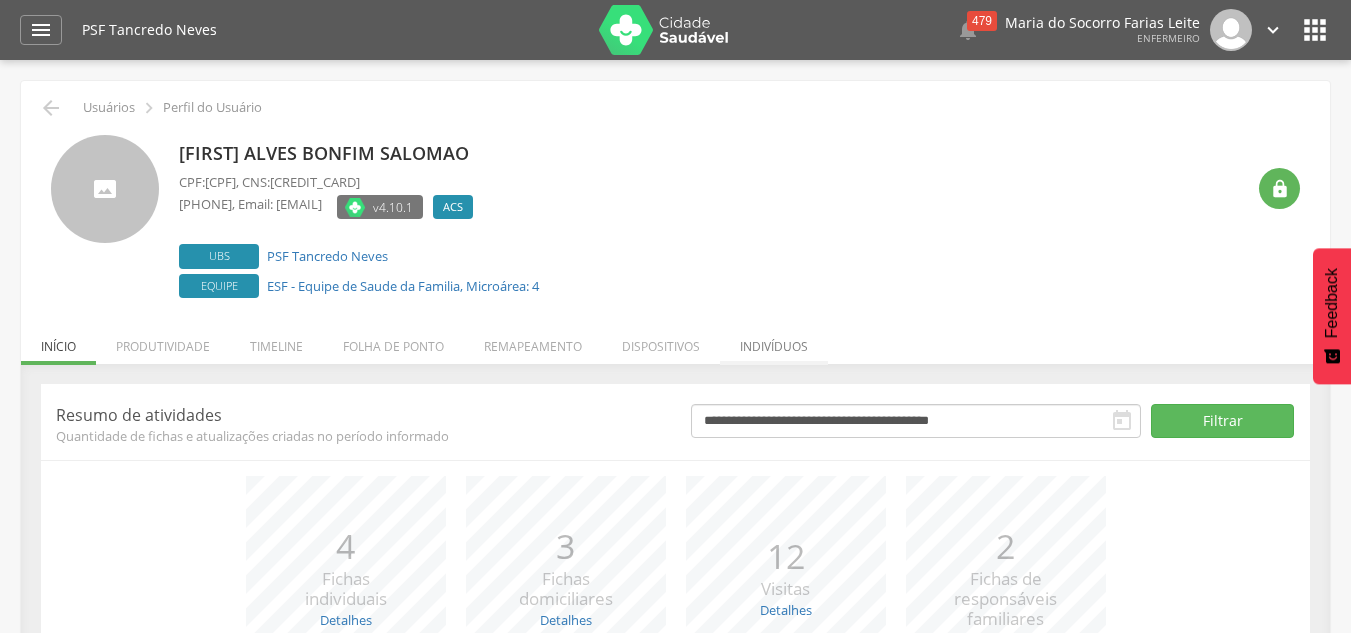 click on "Indivíduos" at bounding box center [774, 341] 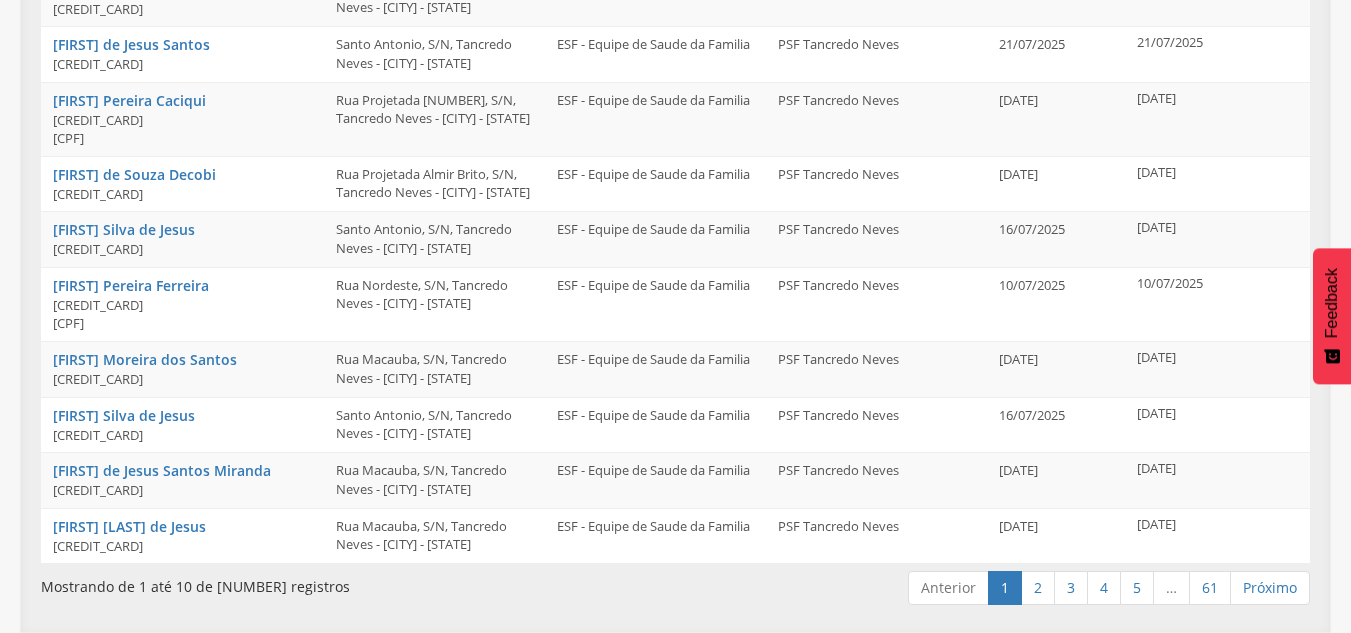 scroll, scrollTop: 534, scrollLeft: 0, axis: vertical 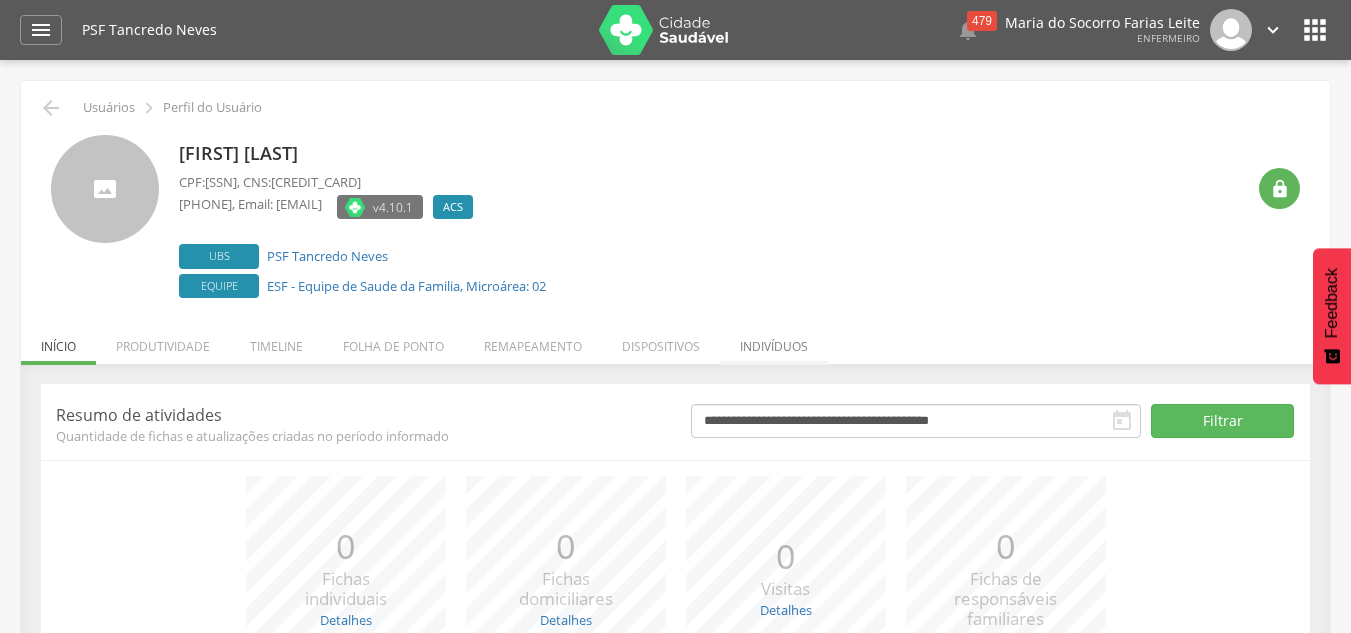 click on "Indivíduos" at bounding box center [774, 341] 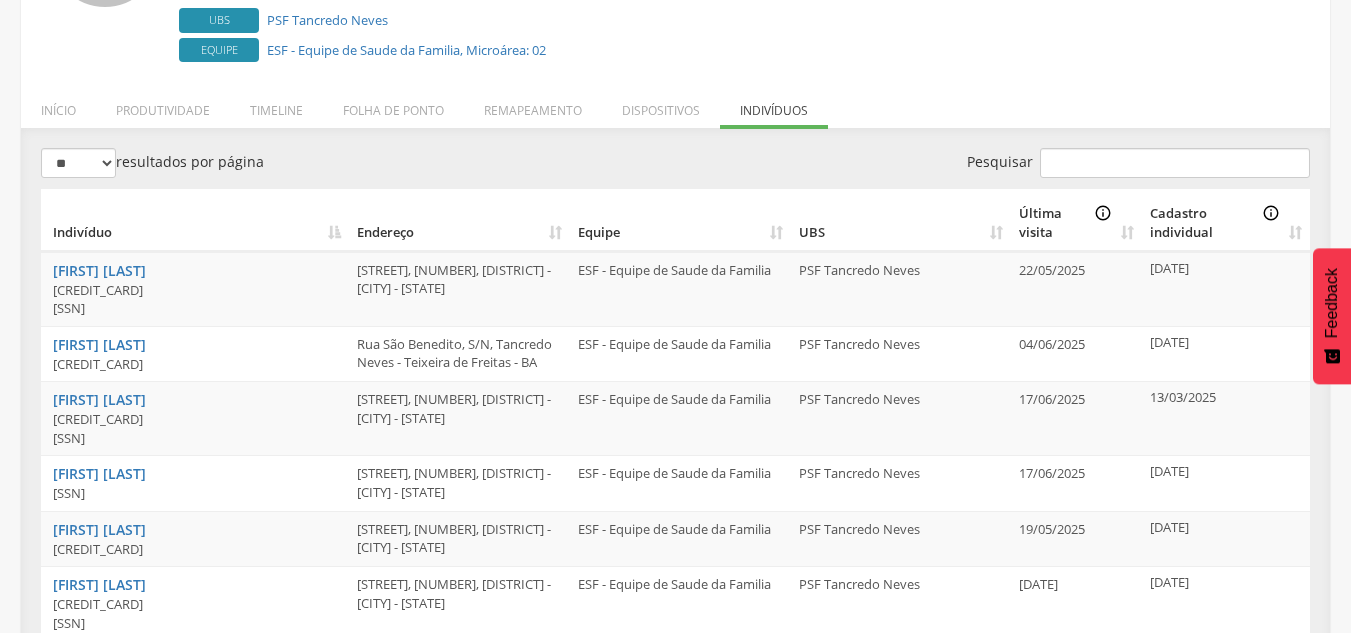 scroll, scrollTop: 627, scrollLeft: 0, axis: vertical 